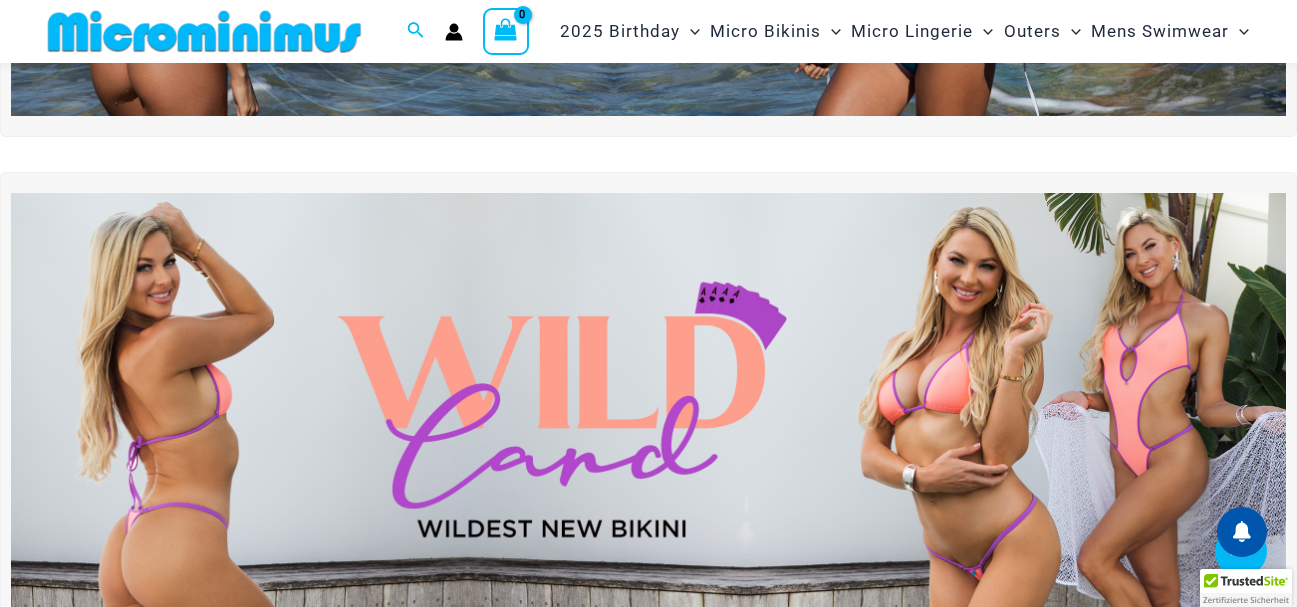 scroll, scrollTop: 472, scrollLeft: 0, axis: vertical 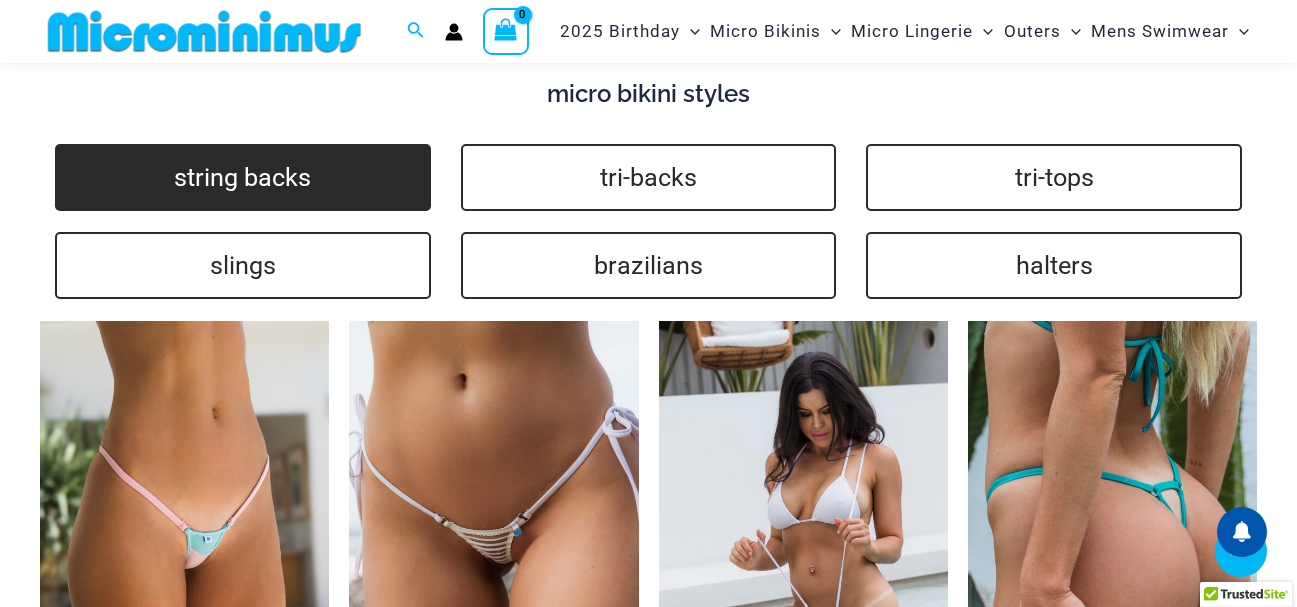 click on "string backs" at bounding box center (243, 177) 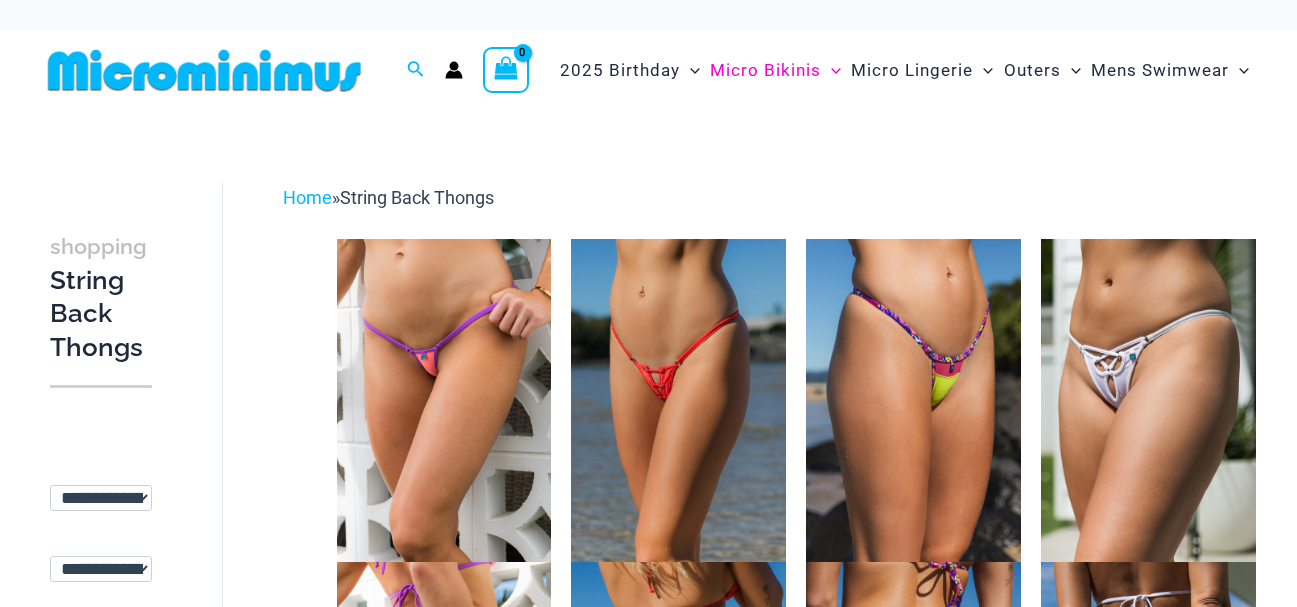 scroll, scrollTop: 0, scrollLeft: 0, axis: both 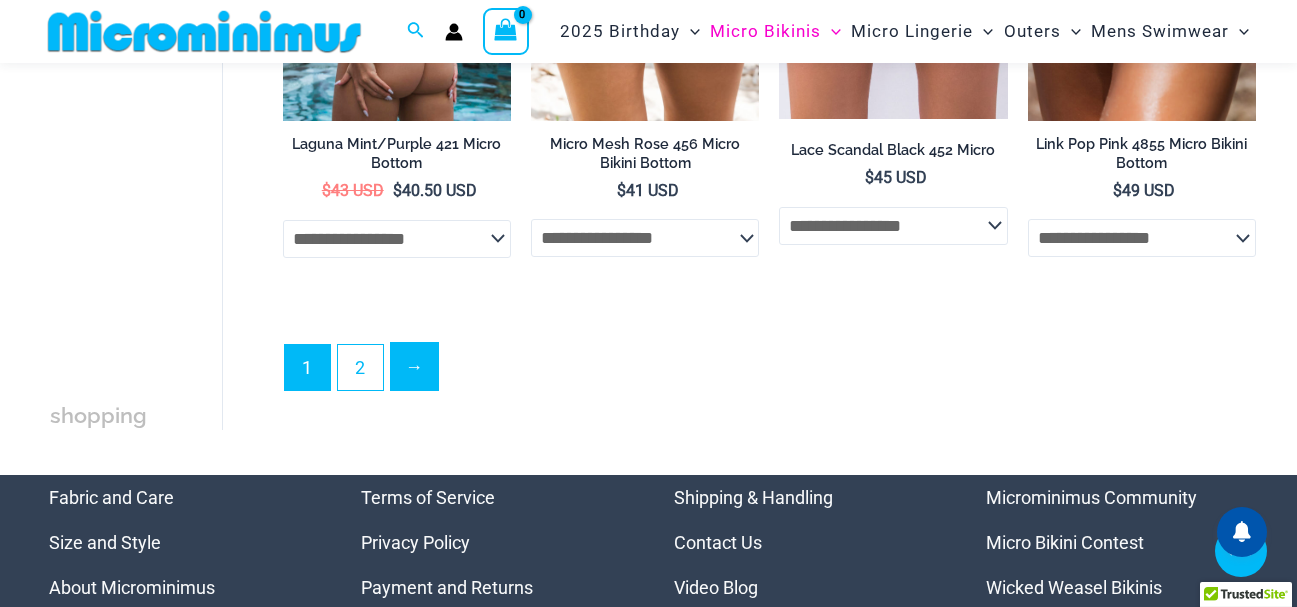 click on "→" at bounding box center [414, 366] 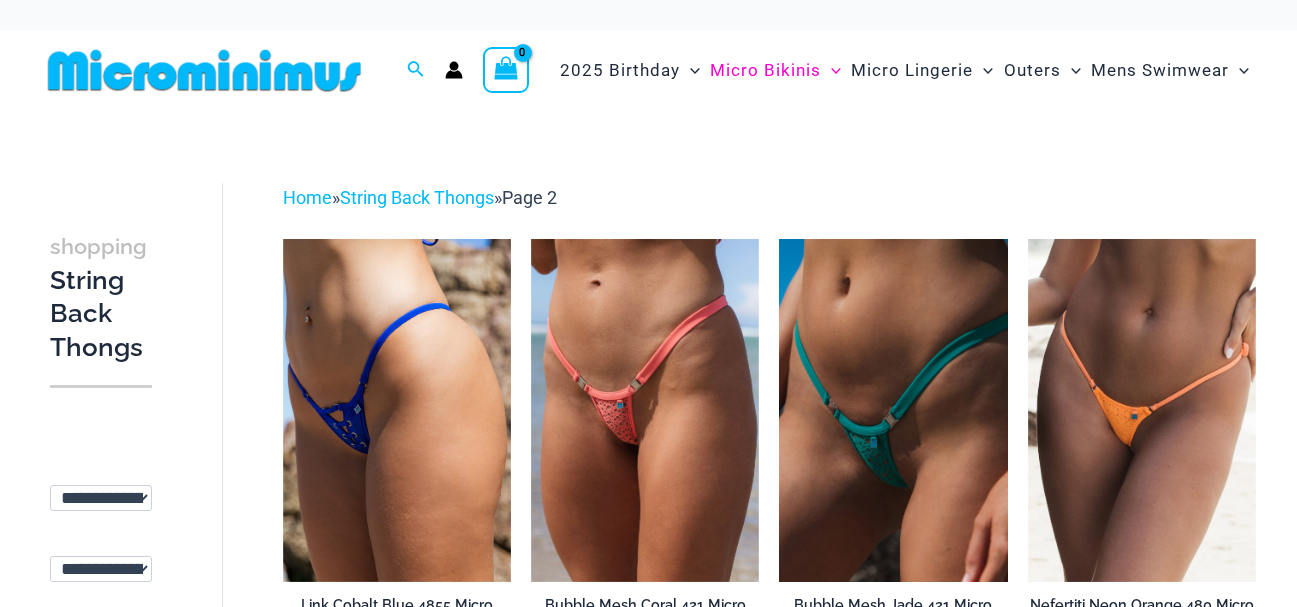 scroll, scrollTop: 0, scrollLeft: 0, axis: both 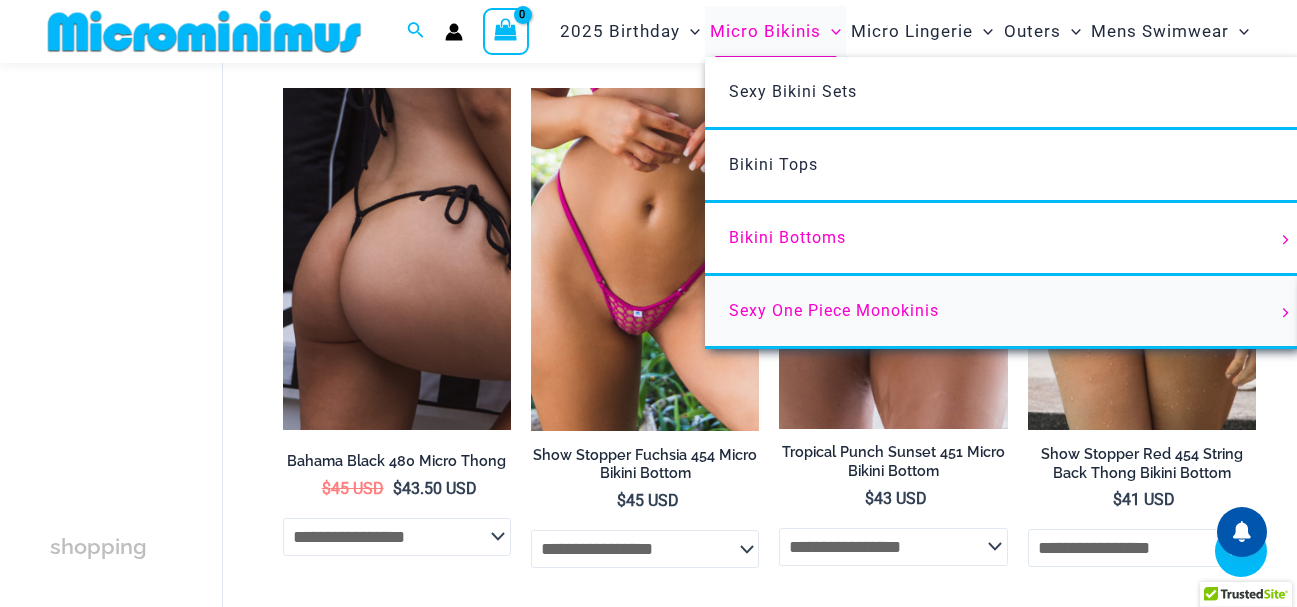 click on "Sexy One Piece Monokinis" at bounding box center (834, 310) 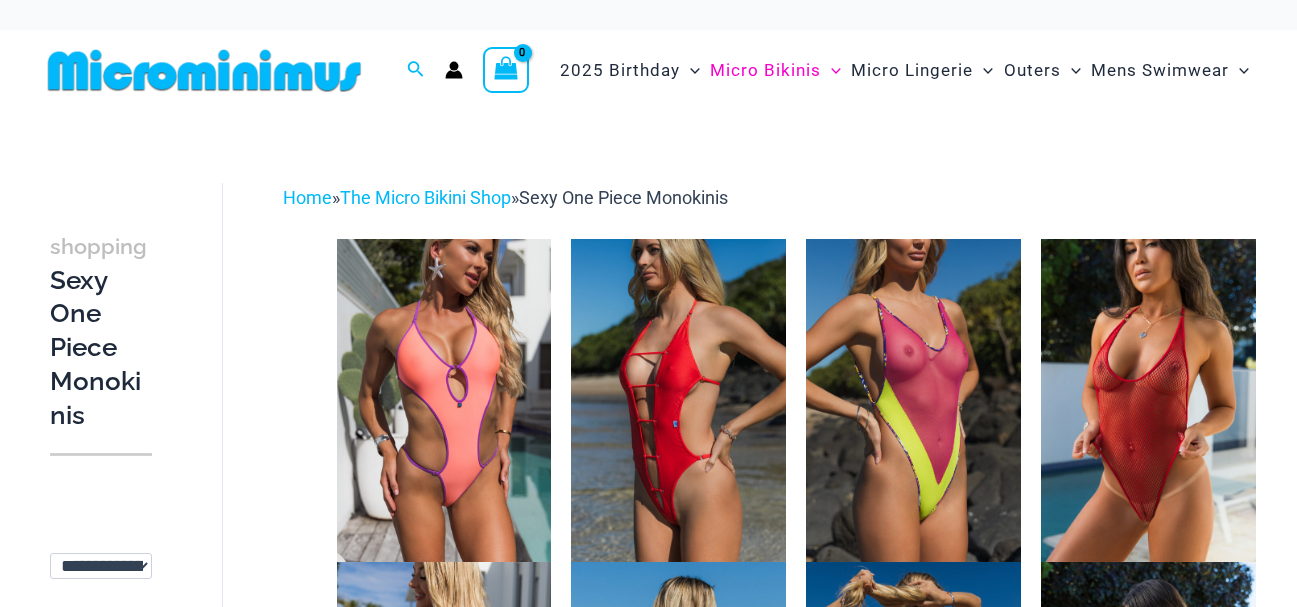scroll, scrollTop: 0, scrollLeft: 0, axis: both 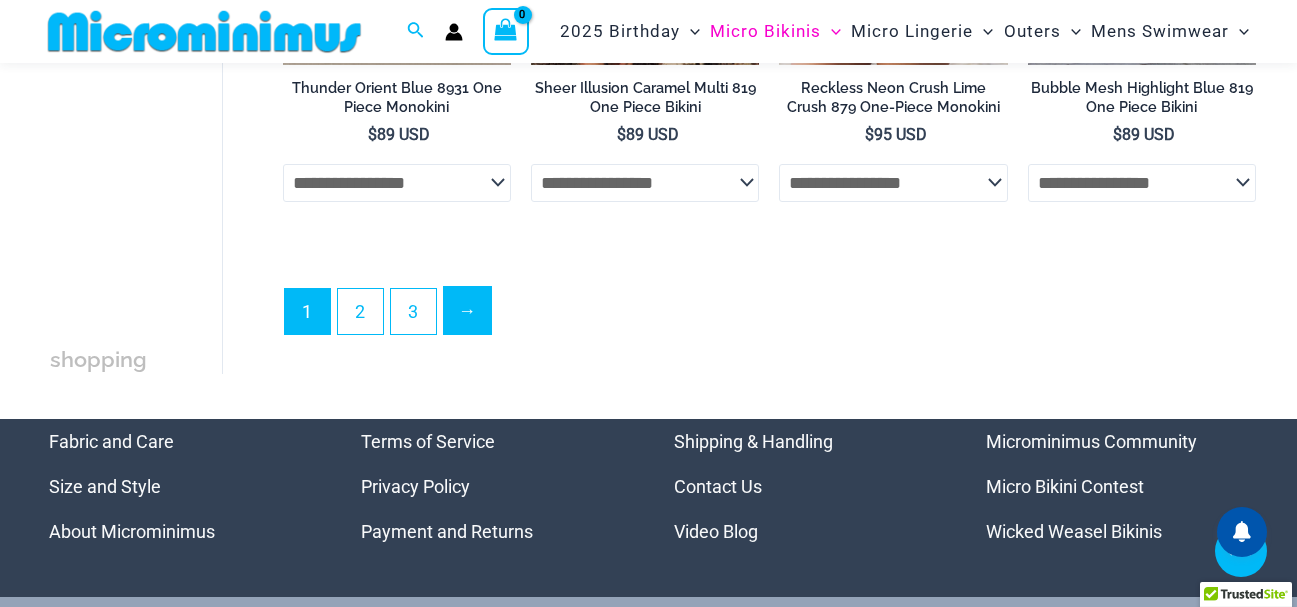 click on "→" at bounding box center (467, 310) 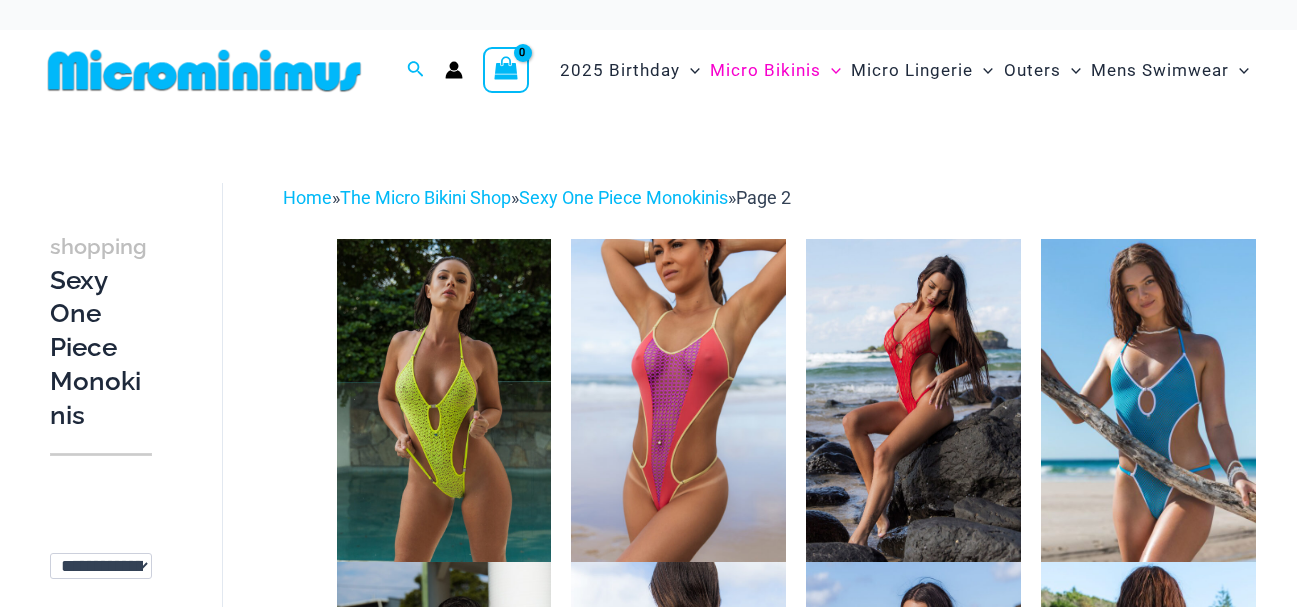 scroll, scrollTop: 0, scrollLeft: 0, axis: both 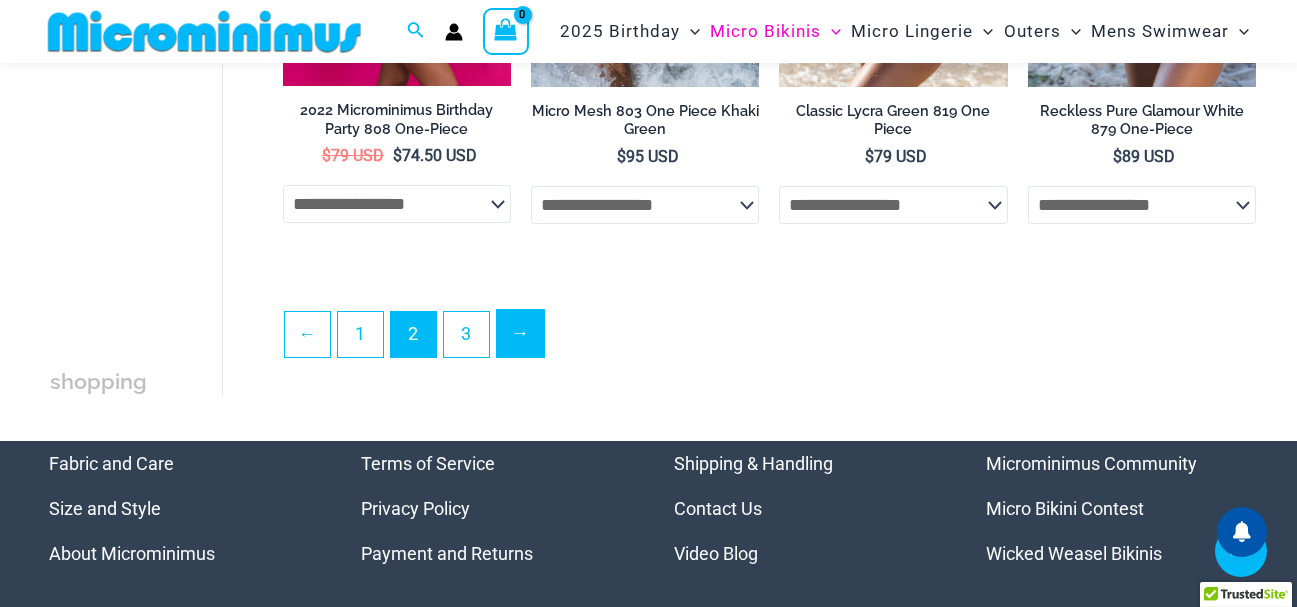click on "→" at bounding box center (520, 333) 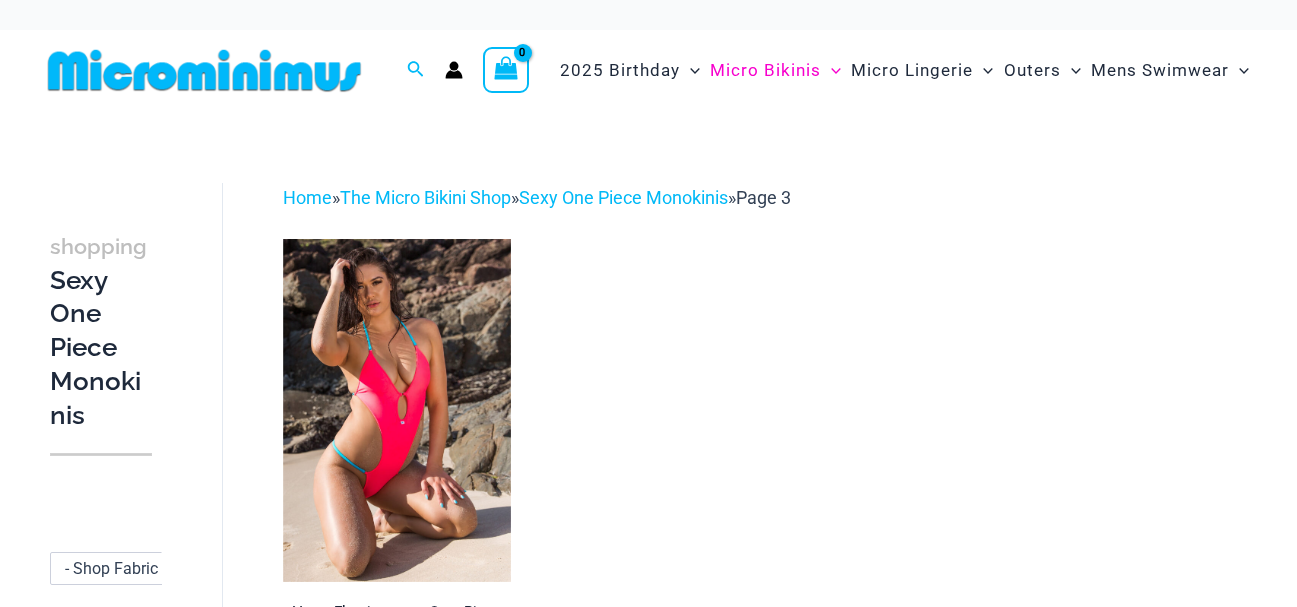 scroll, scrollTop: 0, scrollLeft: 0, axis: both 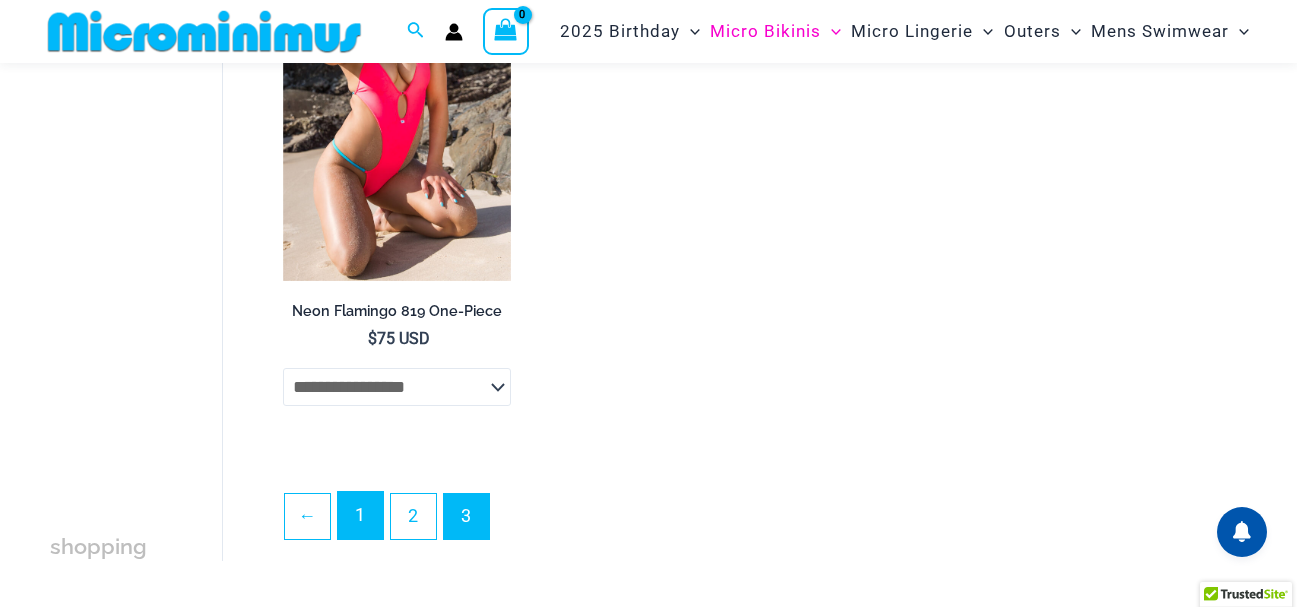 click on "1" at bounding box center [360, 515] 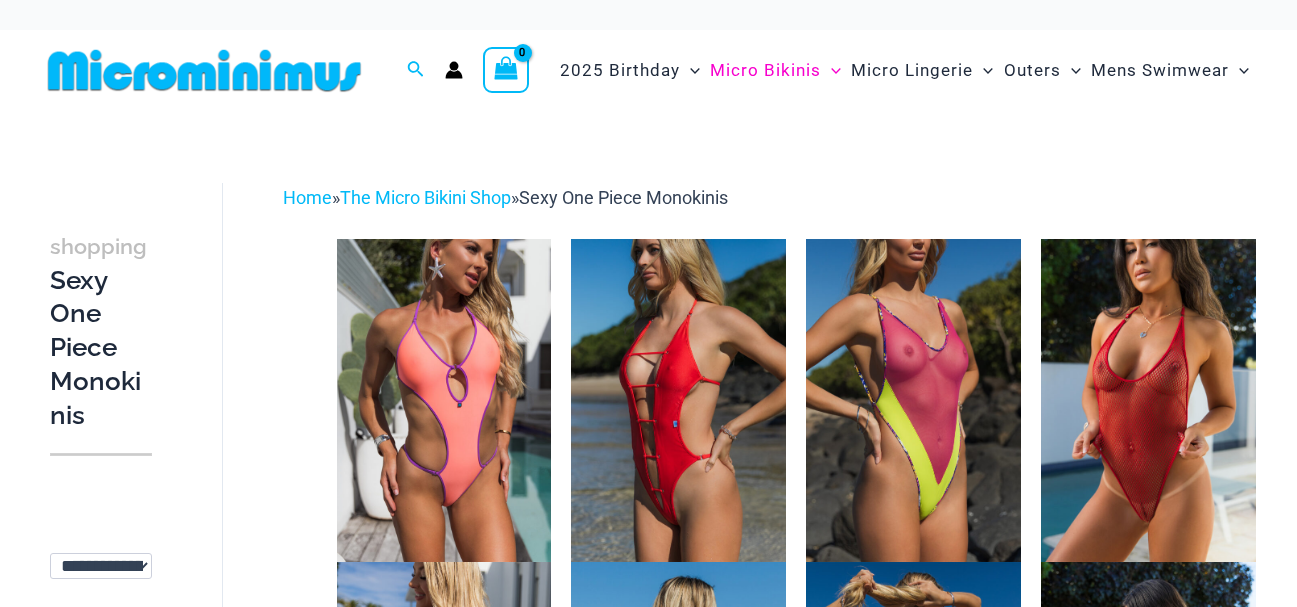 scroll, scrollTop: 0, scrollLeft: 0, axis: both 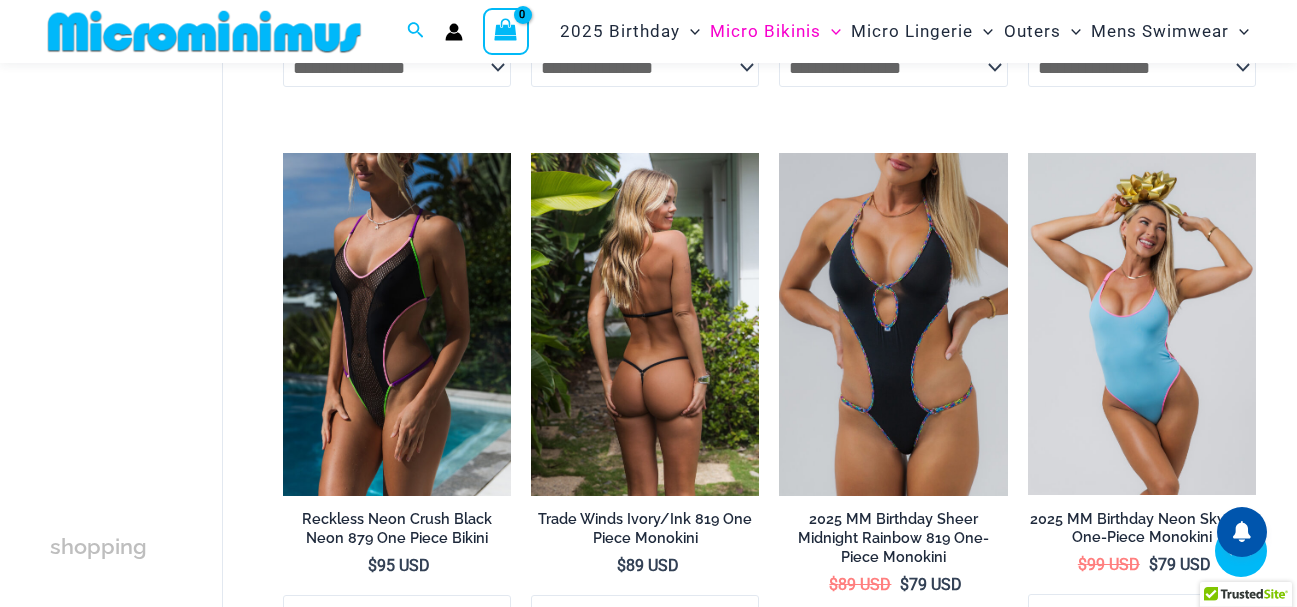 drag, startPoint x: 748, startPoint y: 289, endPoint x: 658, endPoint y: 277, distance: 90.79648 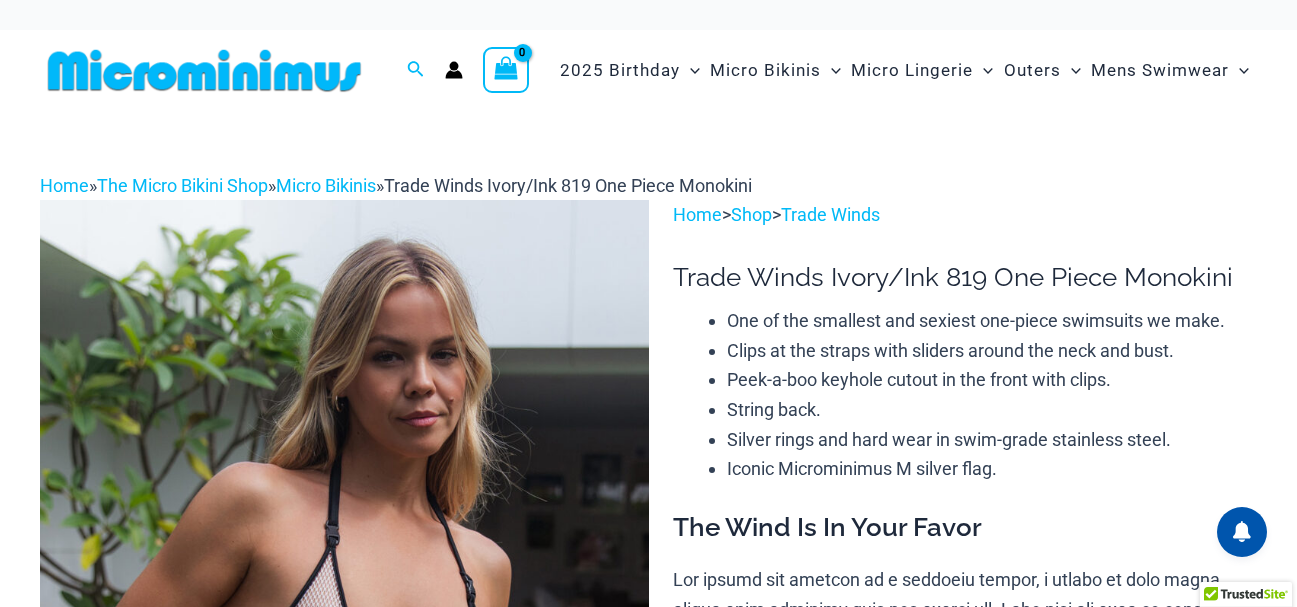 scroll, scrollTop: 0, scrollLeft: 0, axis: both 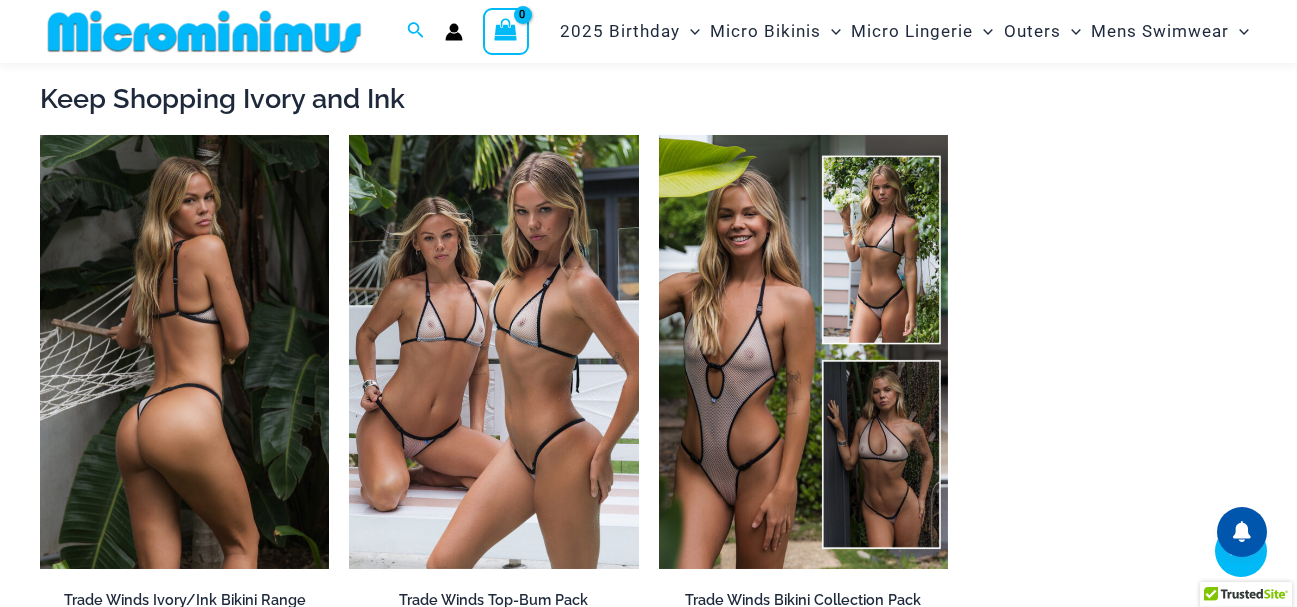 click at bounding box center (184, 352) 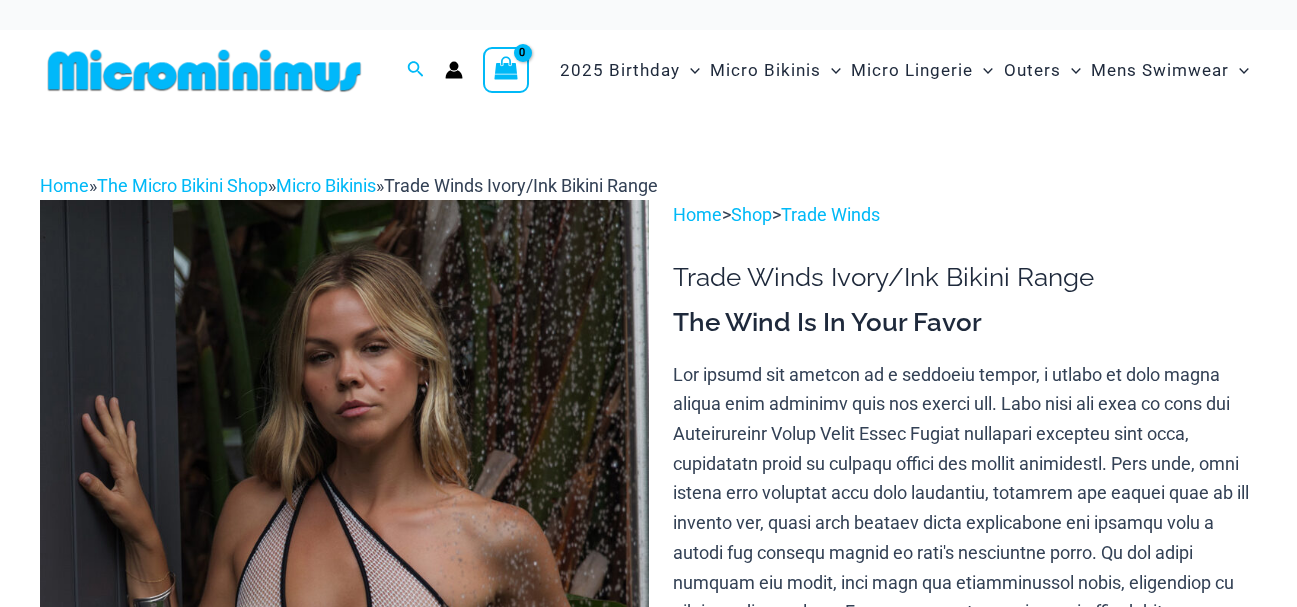 scroll, scrollTop: 0, scrollLeft: 0, axis: both 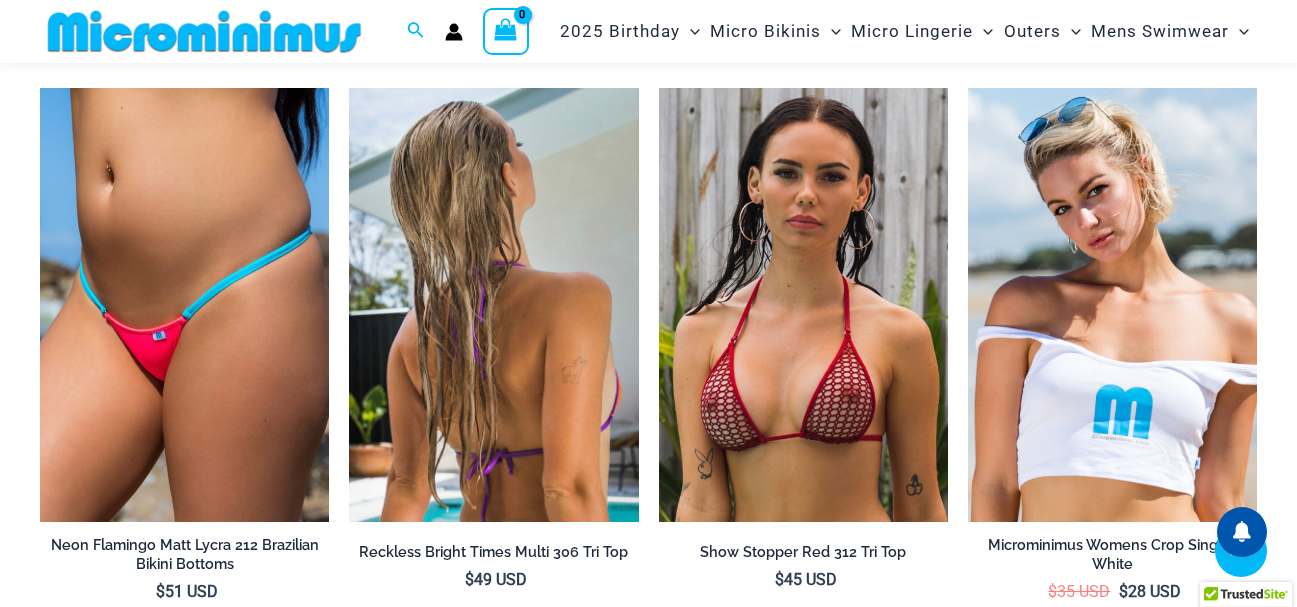 click at bounding box center [493, 305] 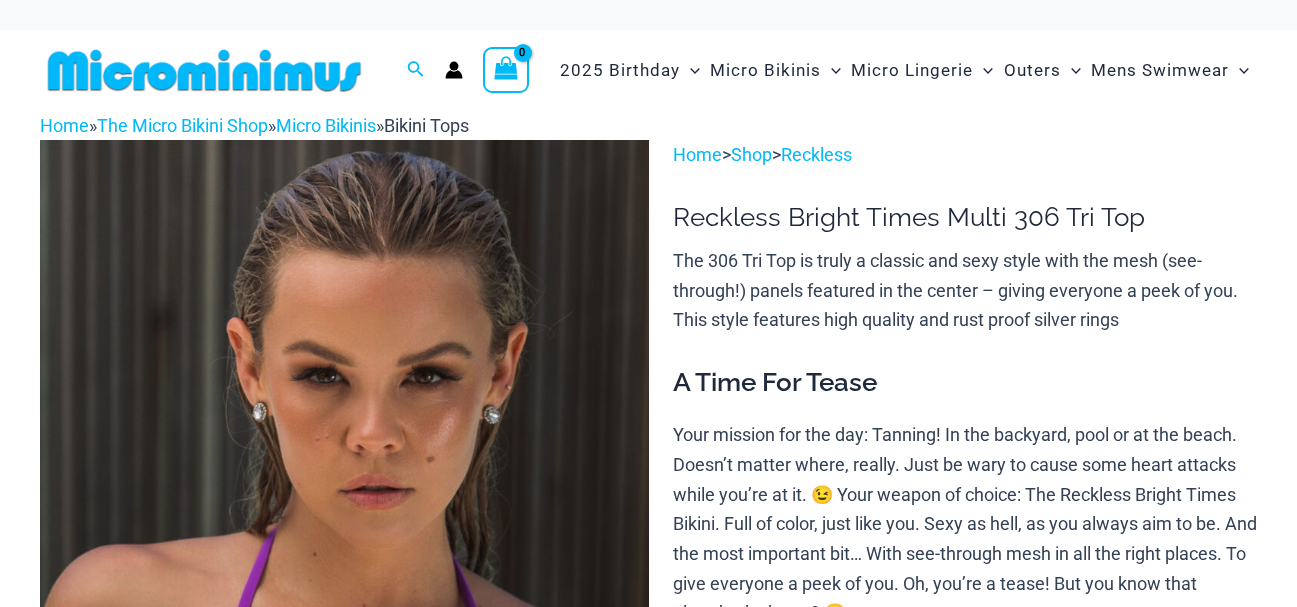 scroll, scrollTop: 0, scrollLeft: 0, axis: both 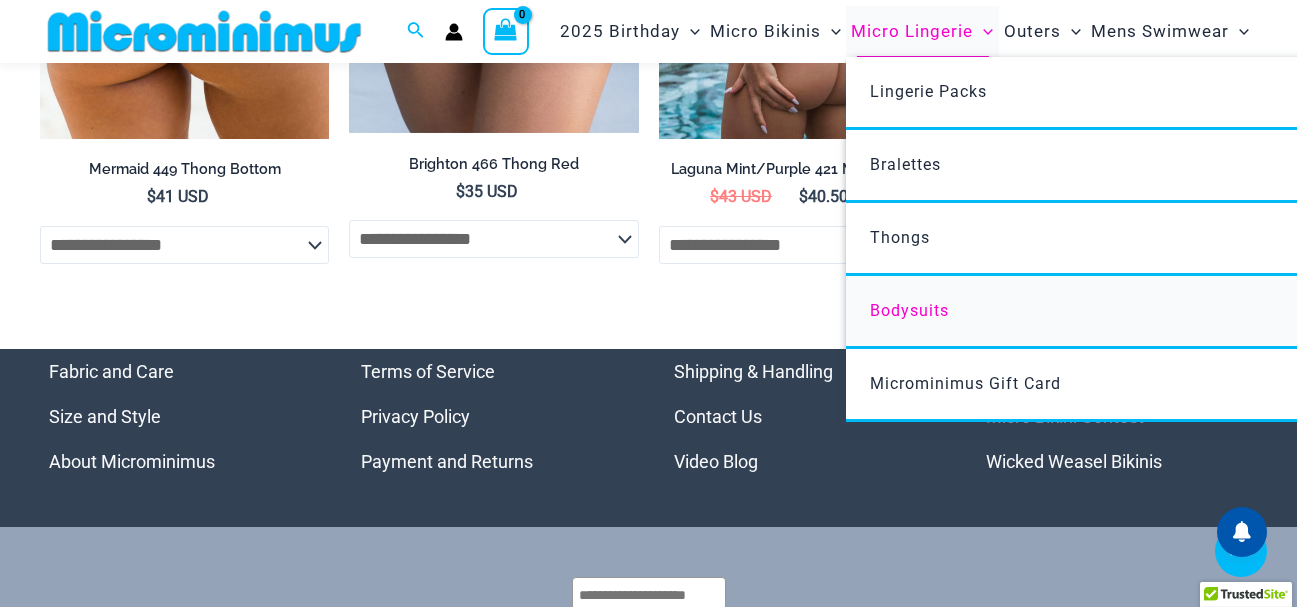 click on "Bodysuits" at bounding box center (1143, 312) 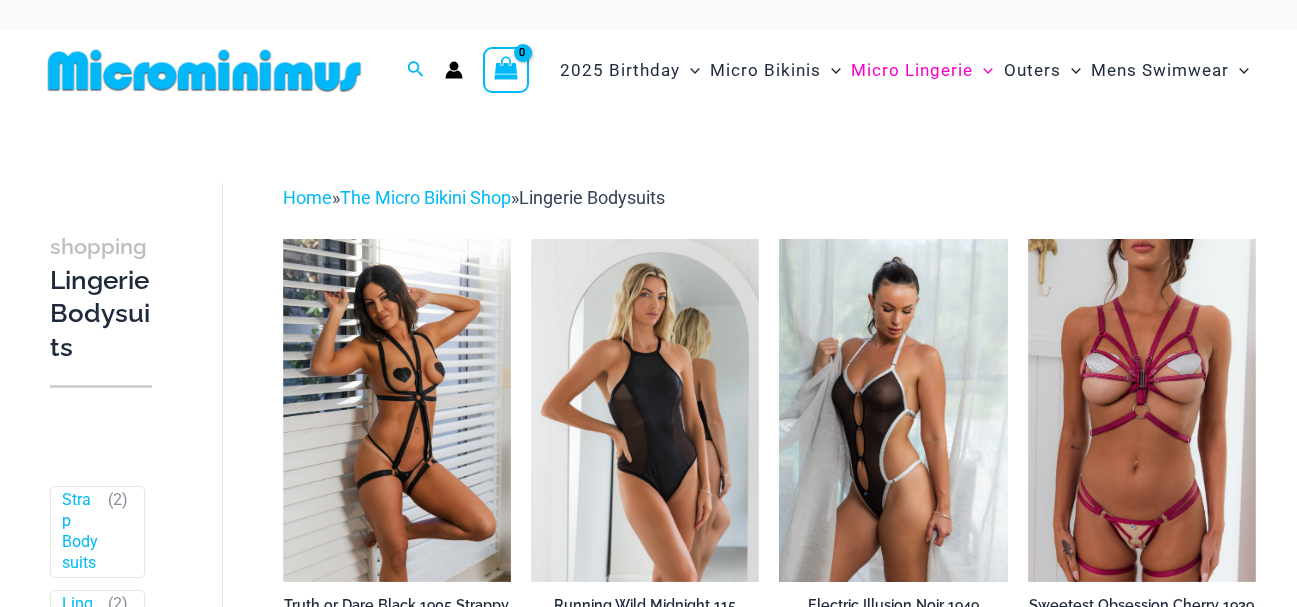 scroll, scrollTop: 0, scrollLeft: 0, axis: both 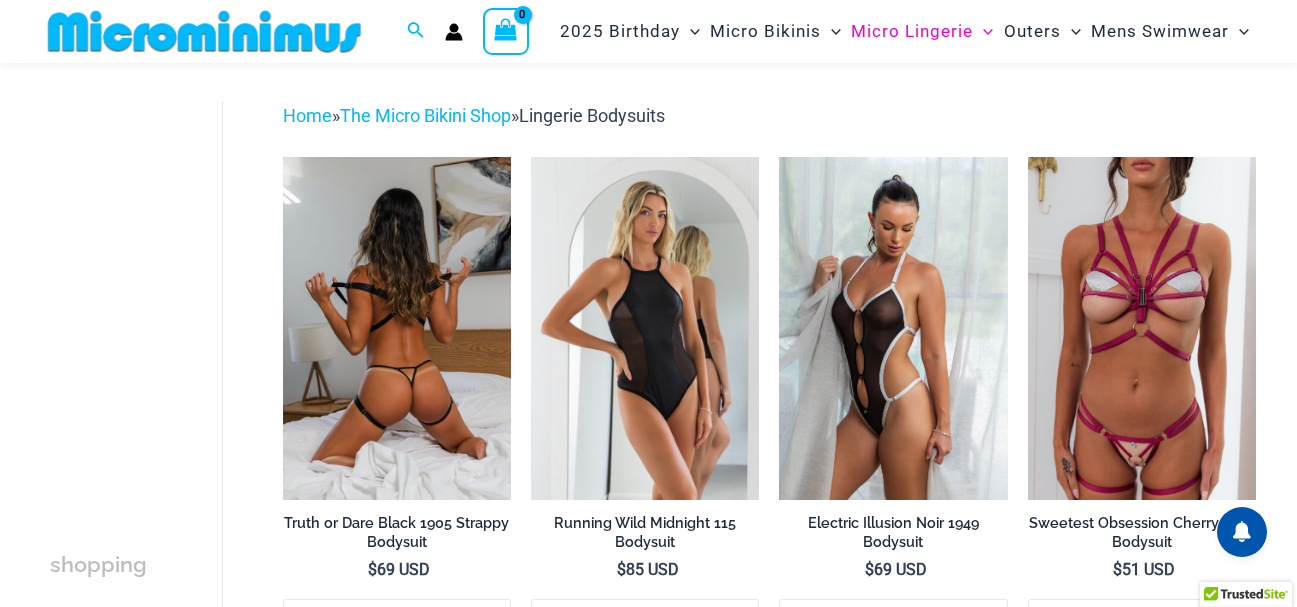 click at bounding box center [397, 328] 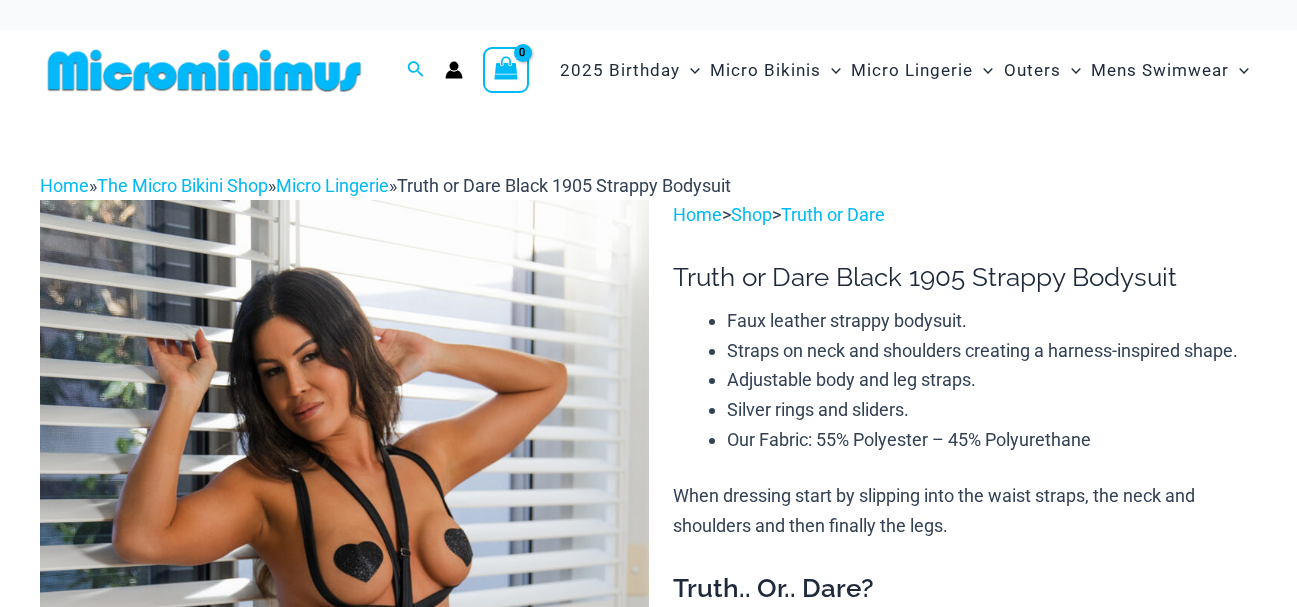 scroll, scrollTop: 0, scrollLeft: 0, axis: both 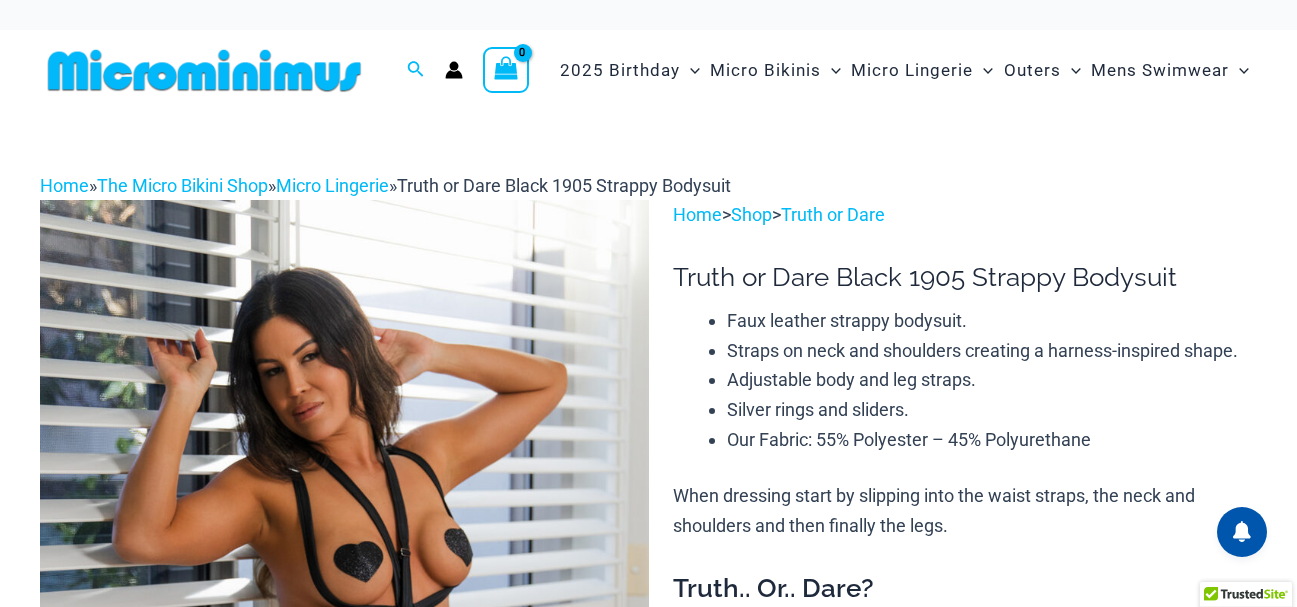 click on "Adjustable body and leg straps." at bounding box center (992, 380) 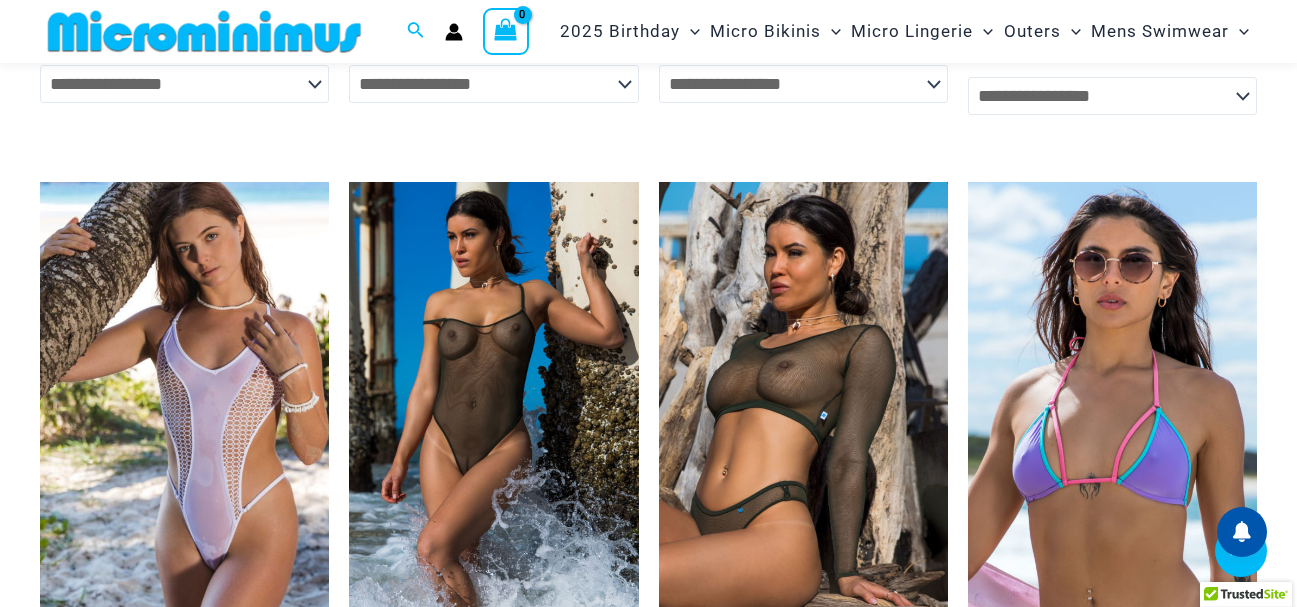 scroll, scrollTop: 3329, scrollLeft: 0, axis: vertical 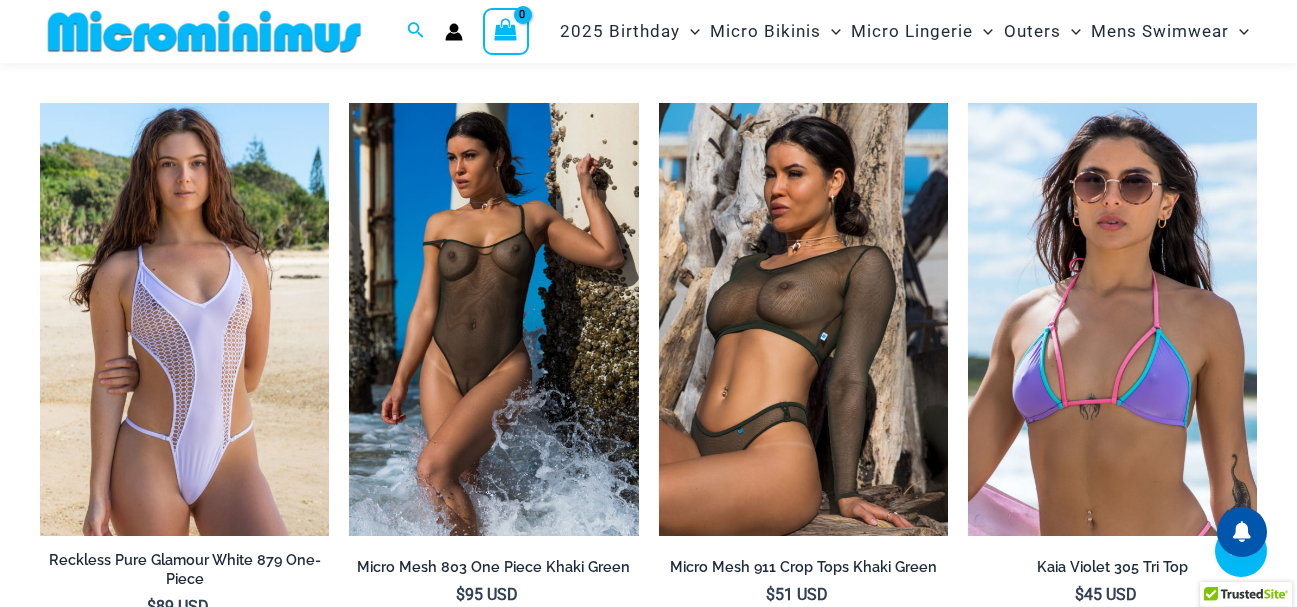 click at bounding box center [184, 320] 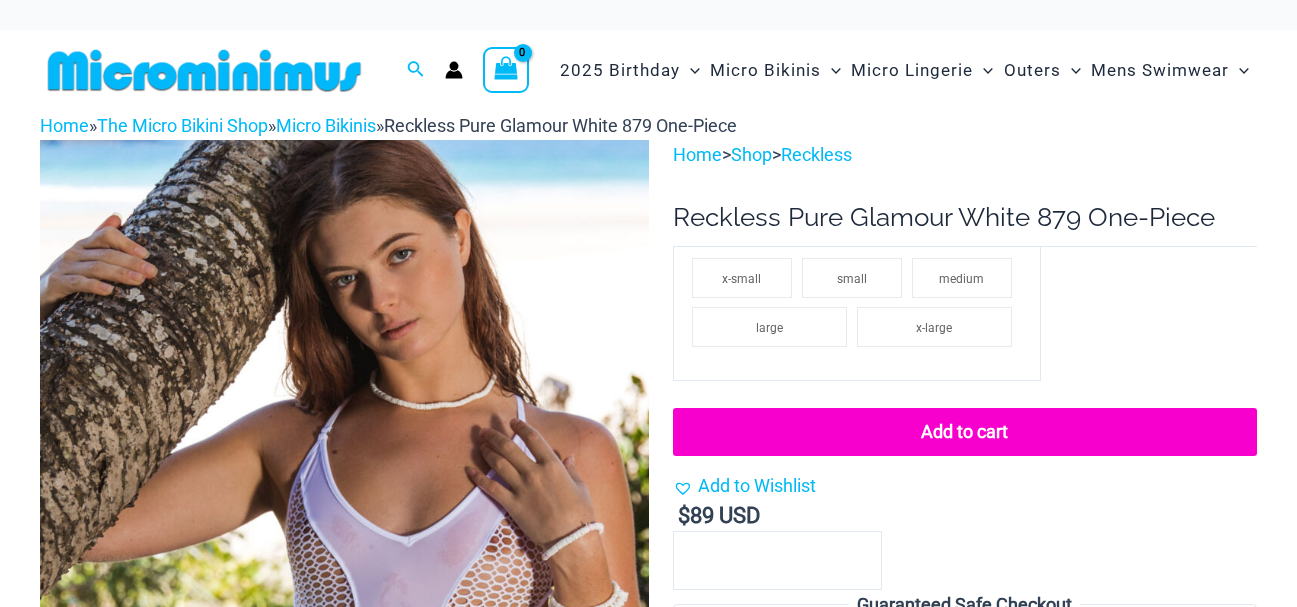 scroll, scrollTop: 0, scrollLeft: 0, axis: both 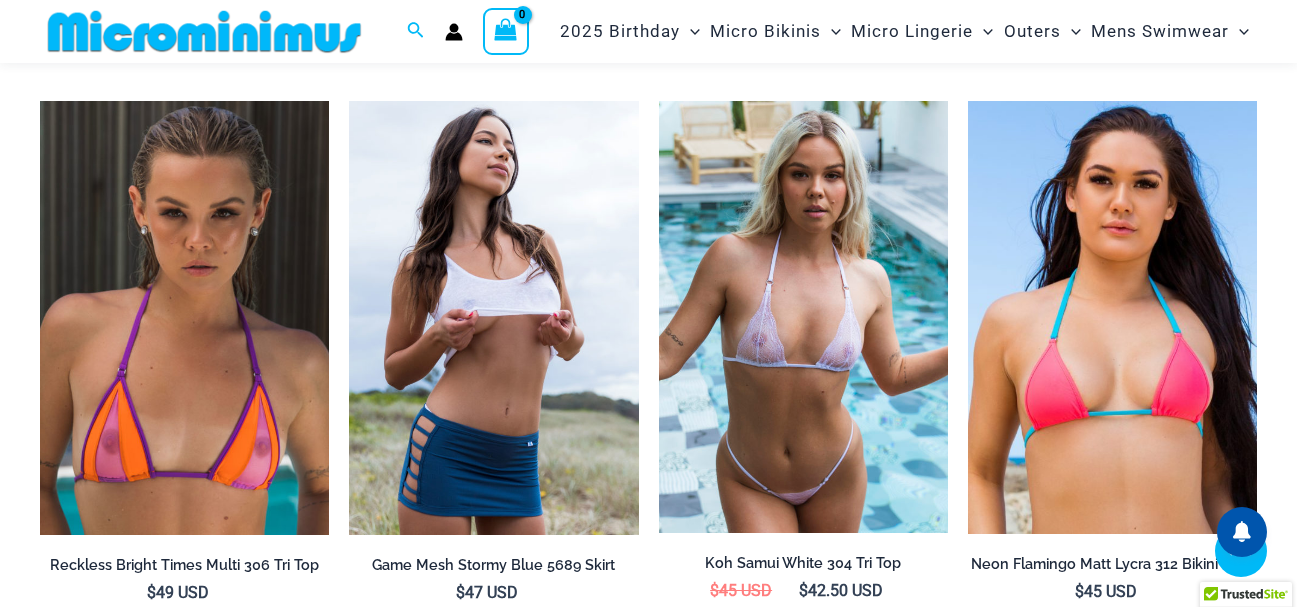 click at bounding box center (803, 317) 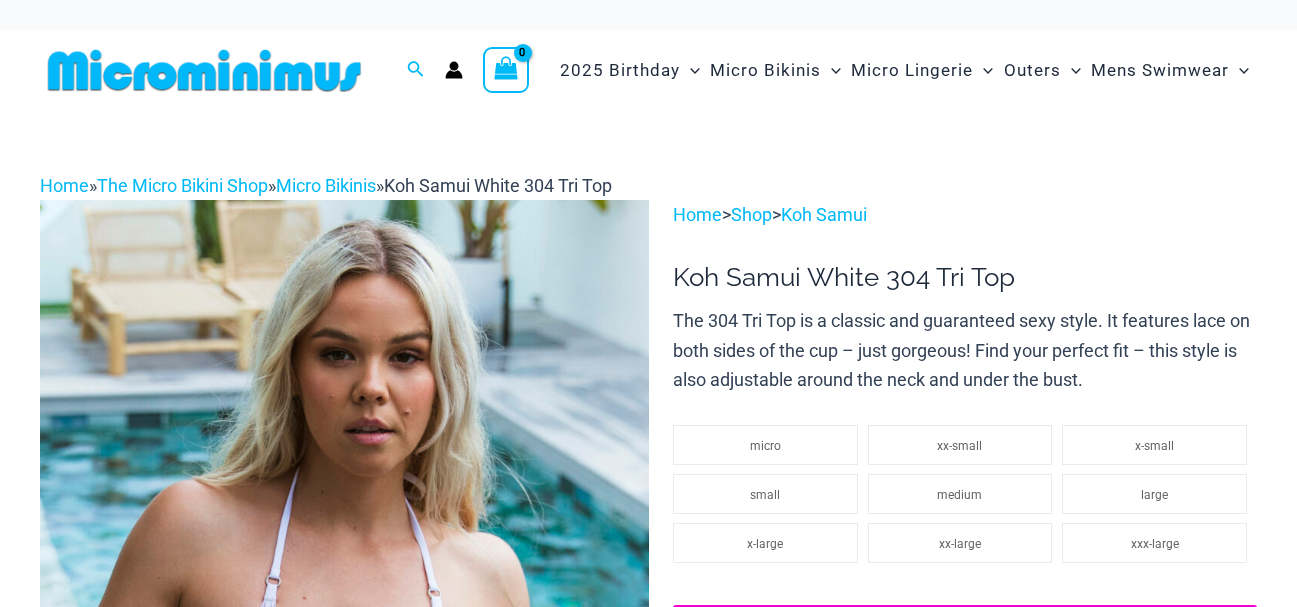 scroll, scrollTop: 0, scrollLeft: 0, axis: both 